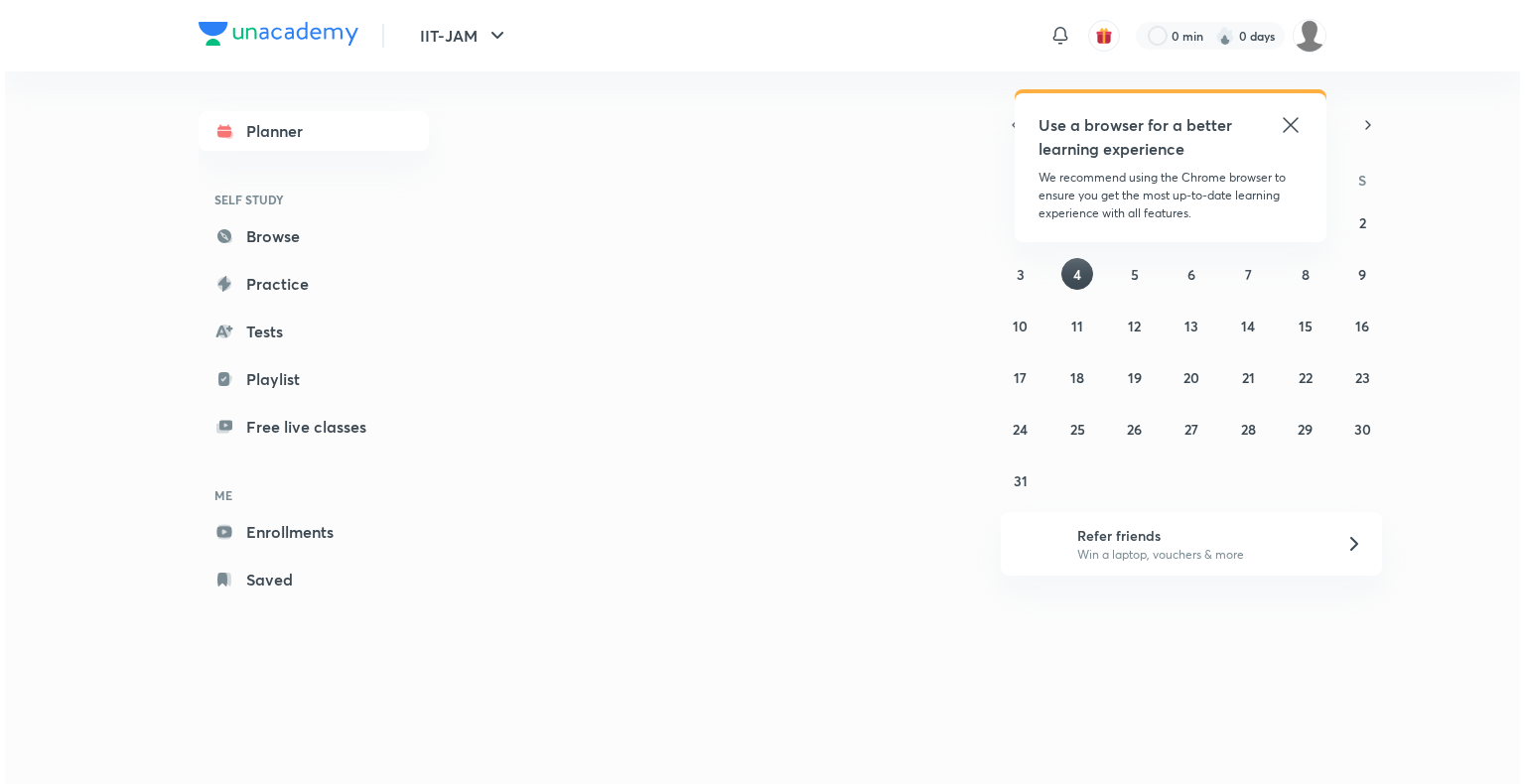 scroll, scrollTop: 0, scrollLeft: 0, axis: both 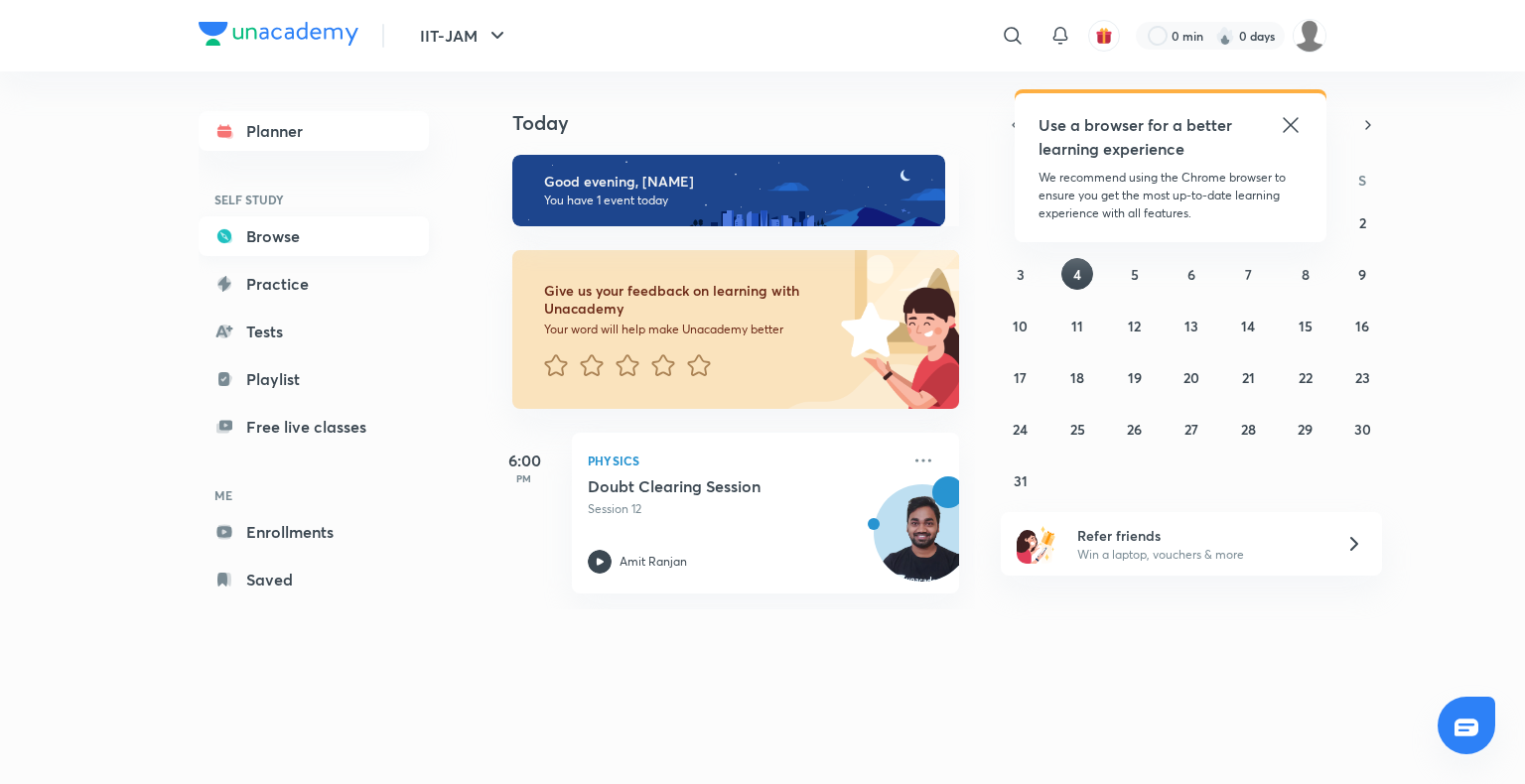 click on "Browse" at bounding box center (314, 236) 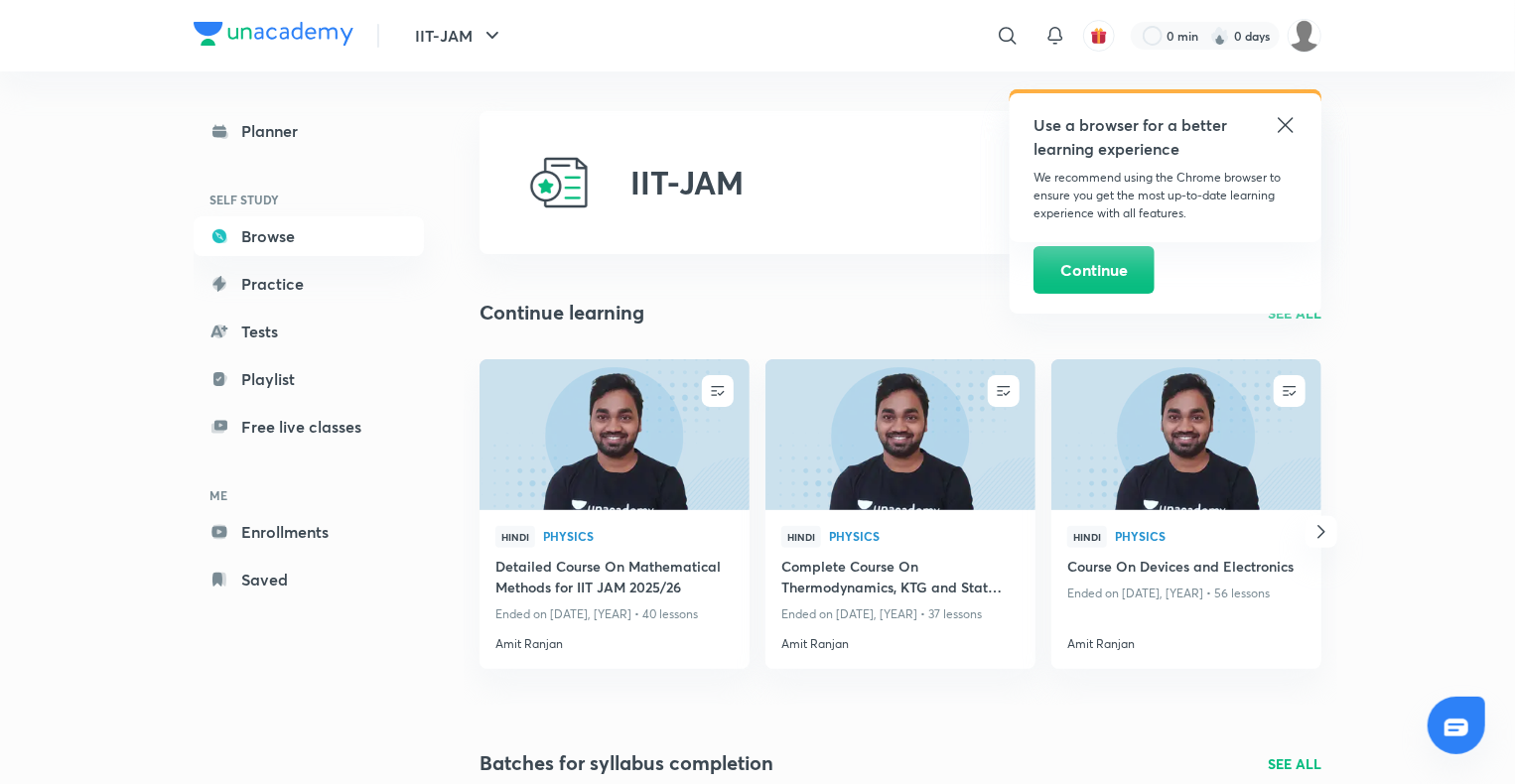 click on "SEE ALL" at bounding box center [1295, 313] 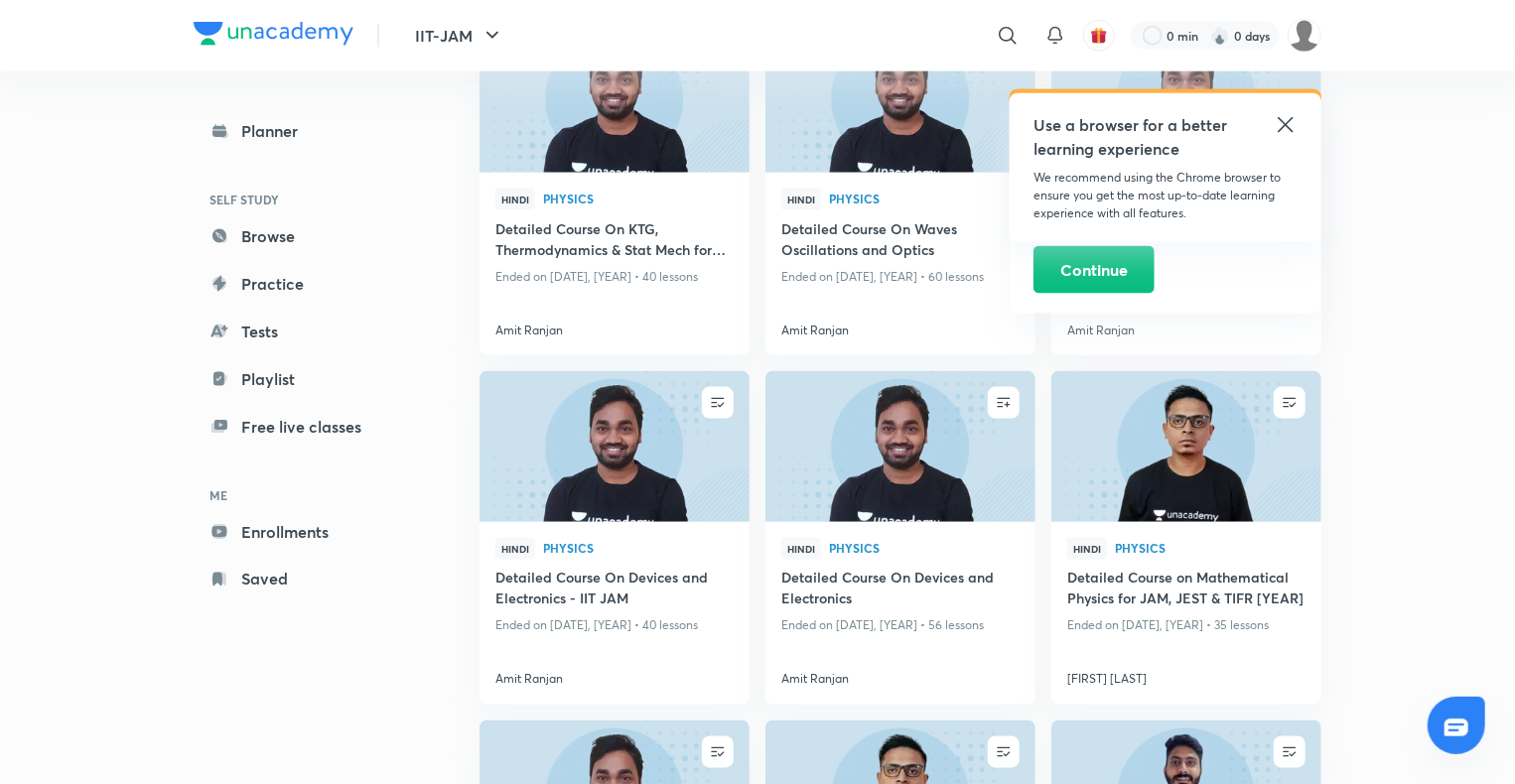 scroll, scrollTop: 1317, scrollLeft: 0, axis: vertical 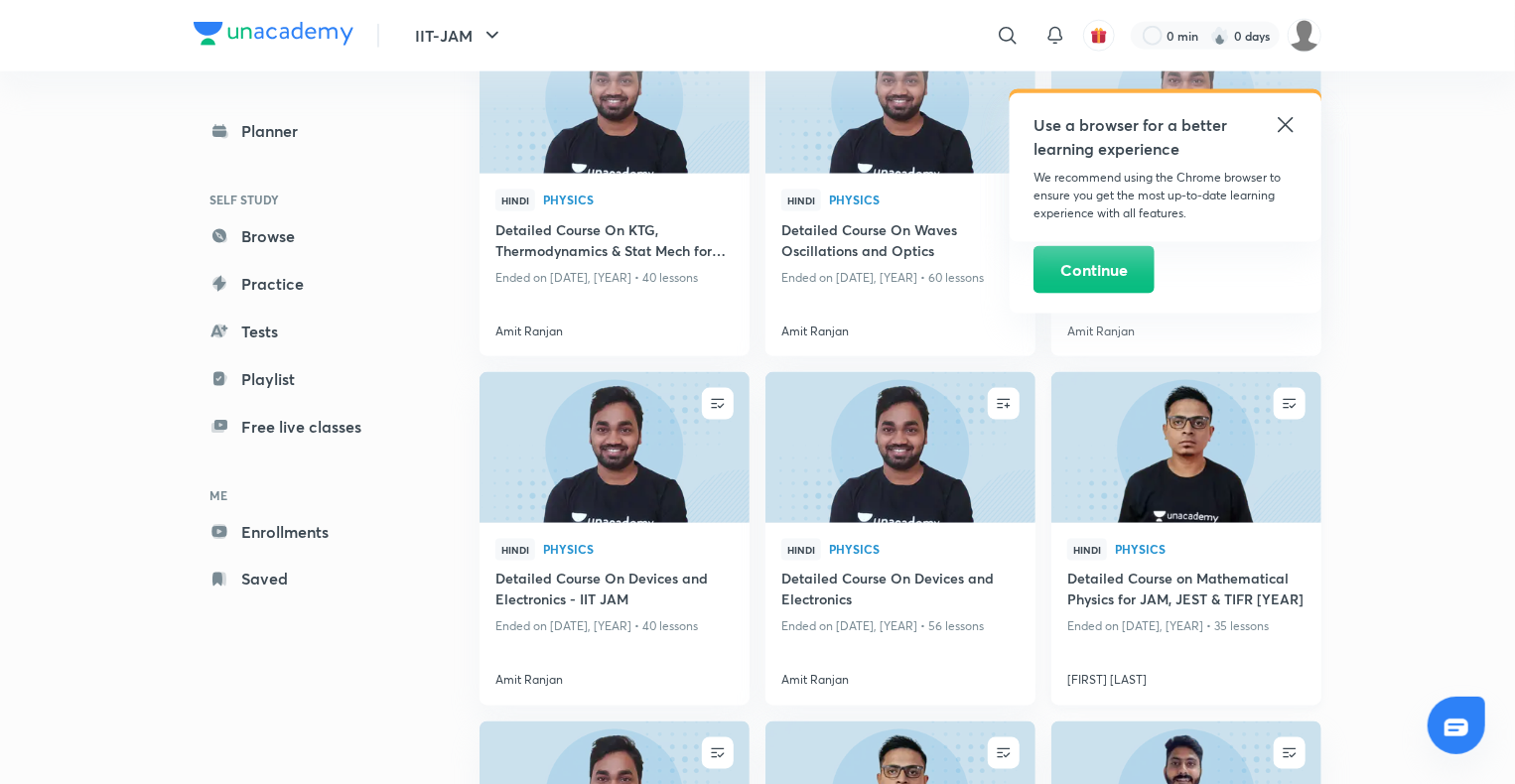 click at bounding box center [1185, 448] 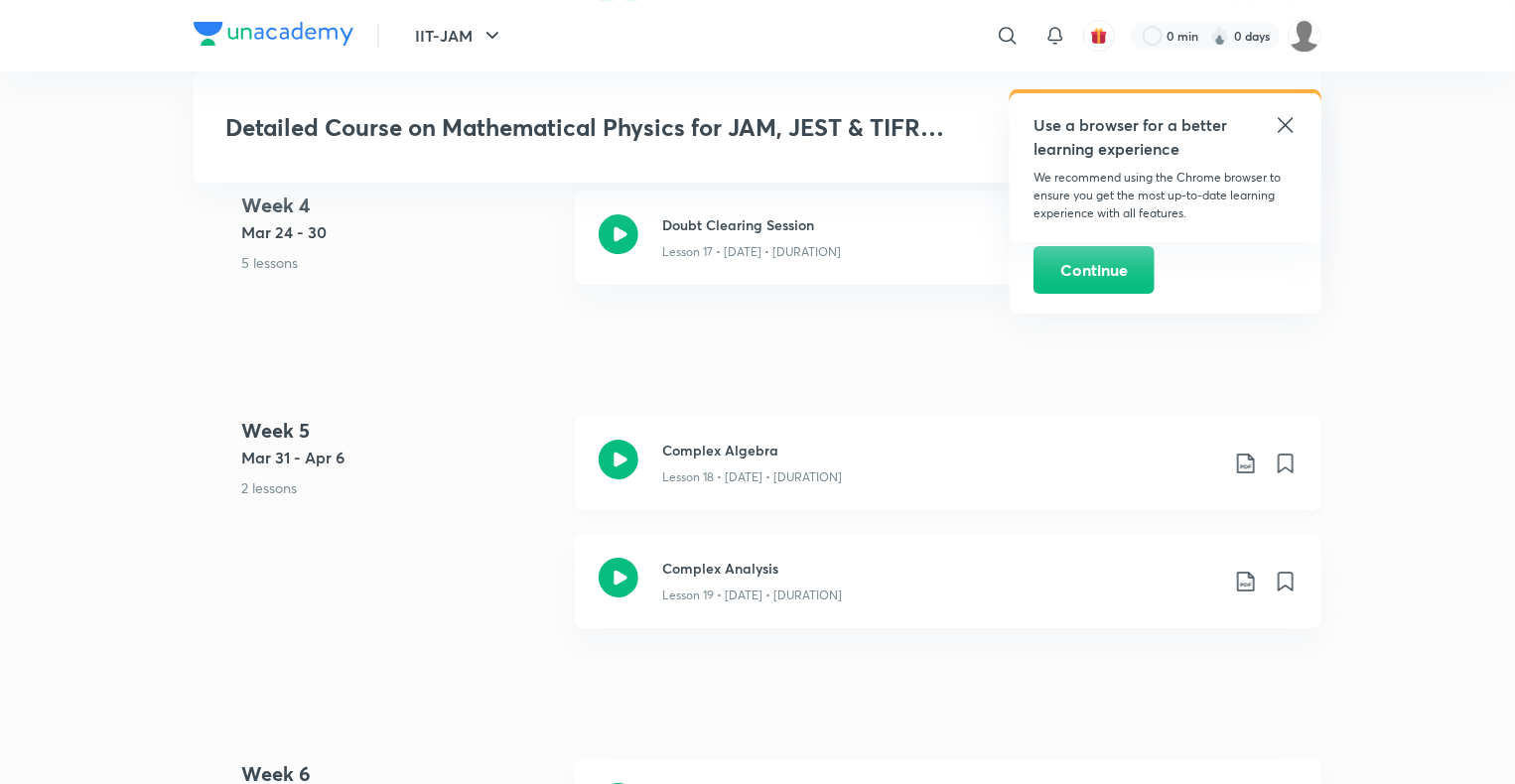 scroll, scrollTop: 3386, scrollLeft: 0, axis: vertical 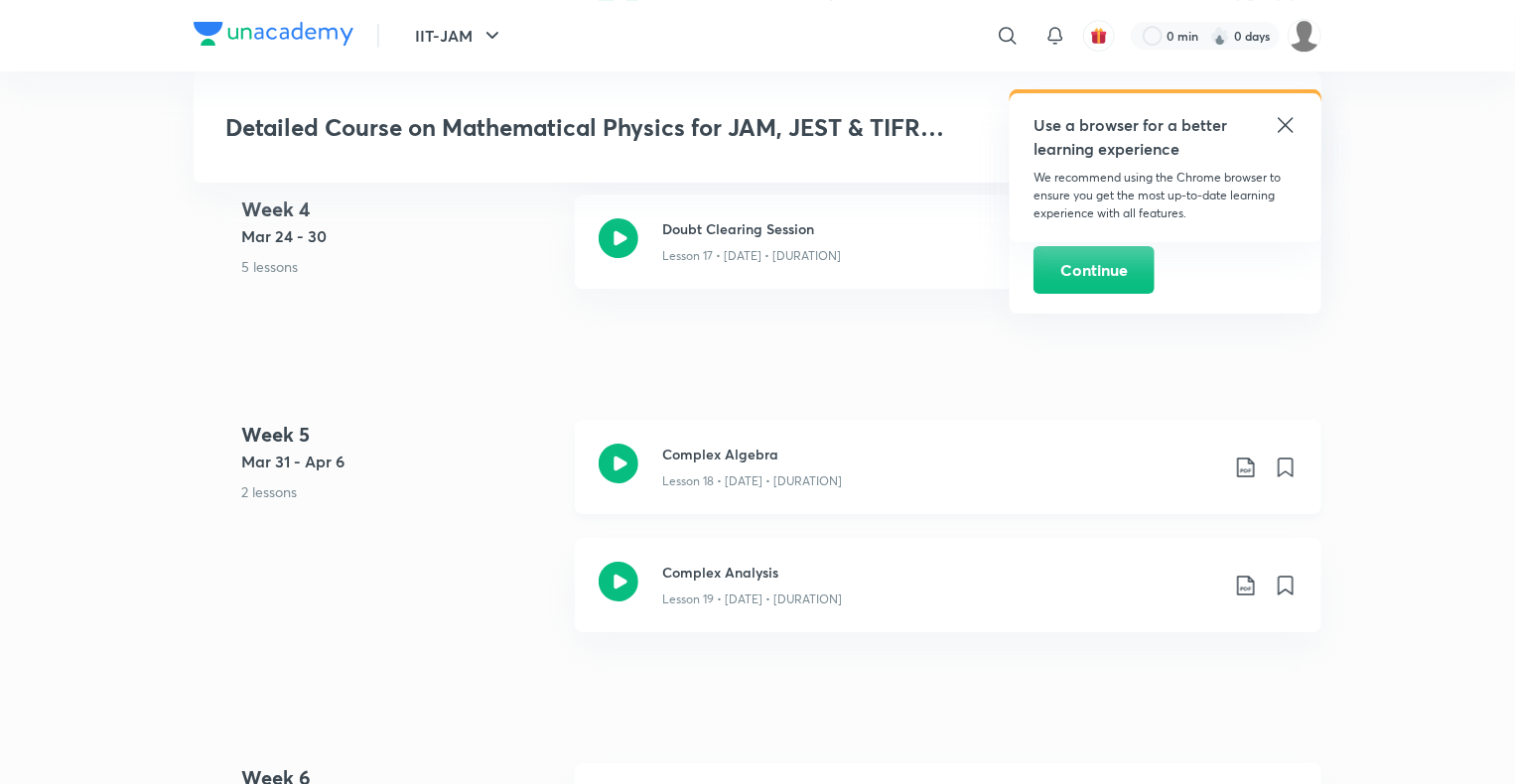 click on "Lesson 18 • [DATE] • [DURATION]" at bounding box center (940, 477) 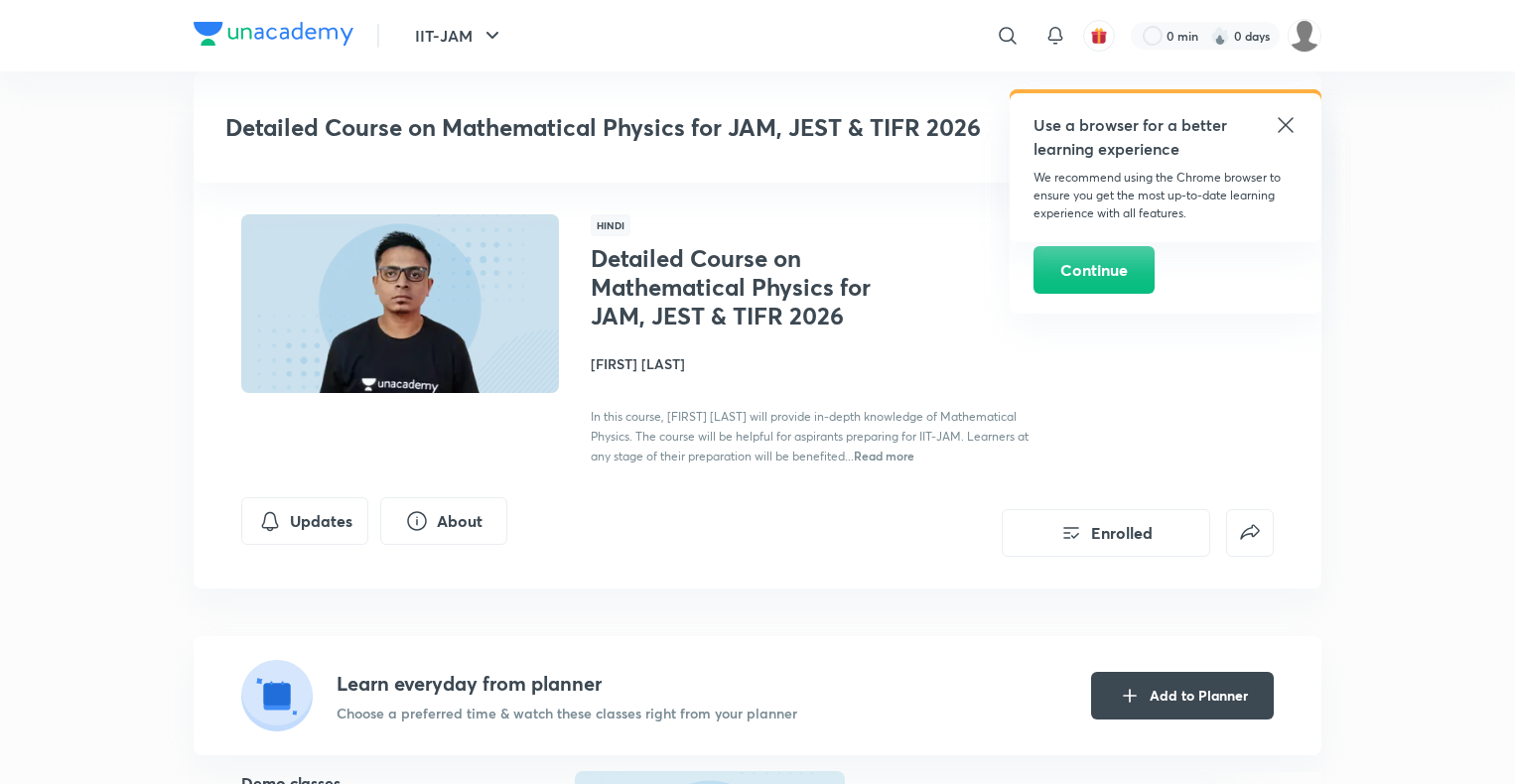 scroll, scrollTop: 3386, scrollLeft: 0, axis: vertical 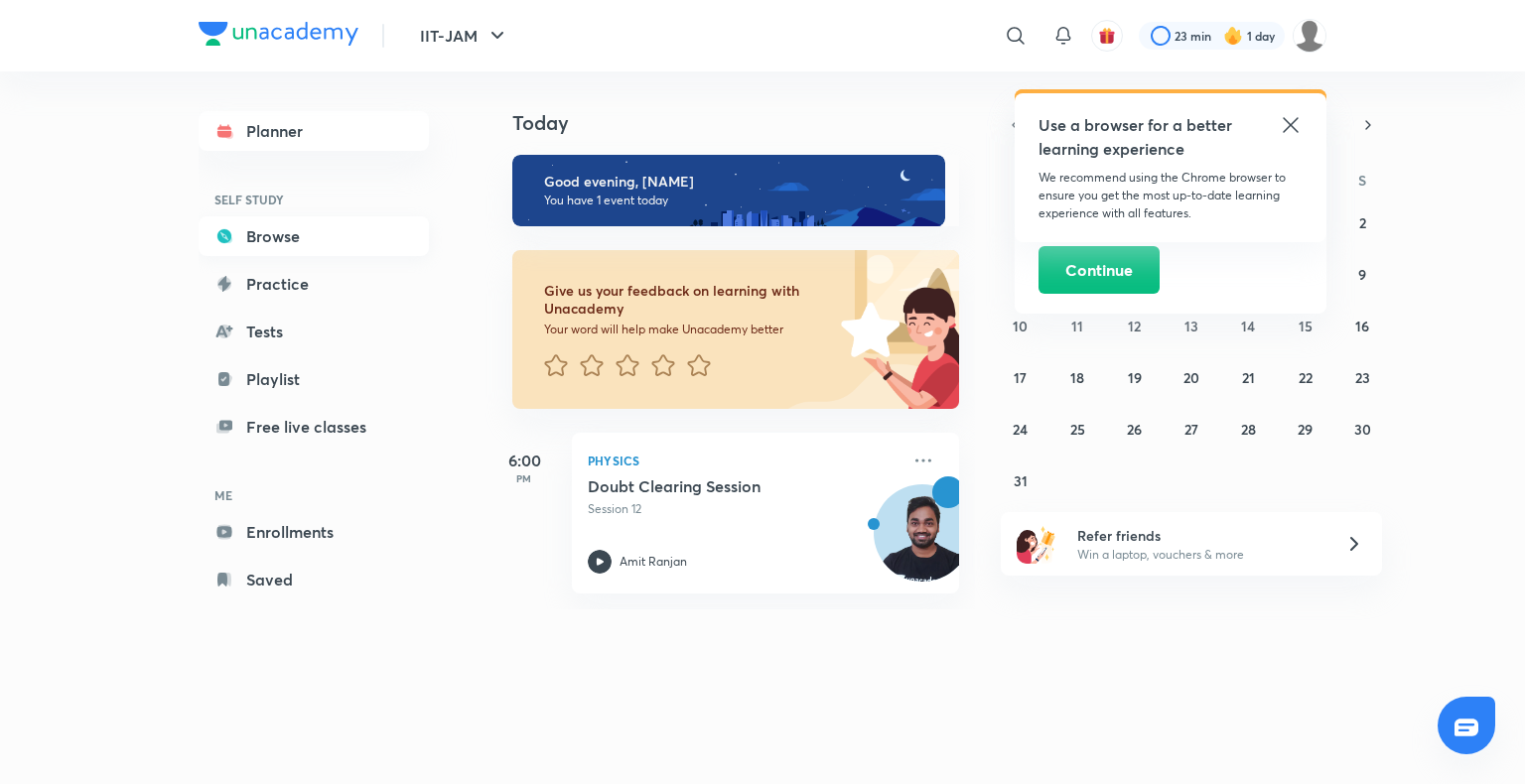 click on "Browse" at bounding box center (314, 236) 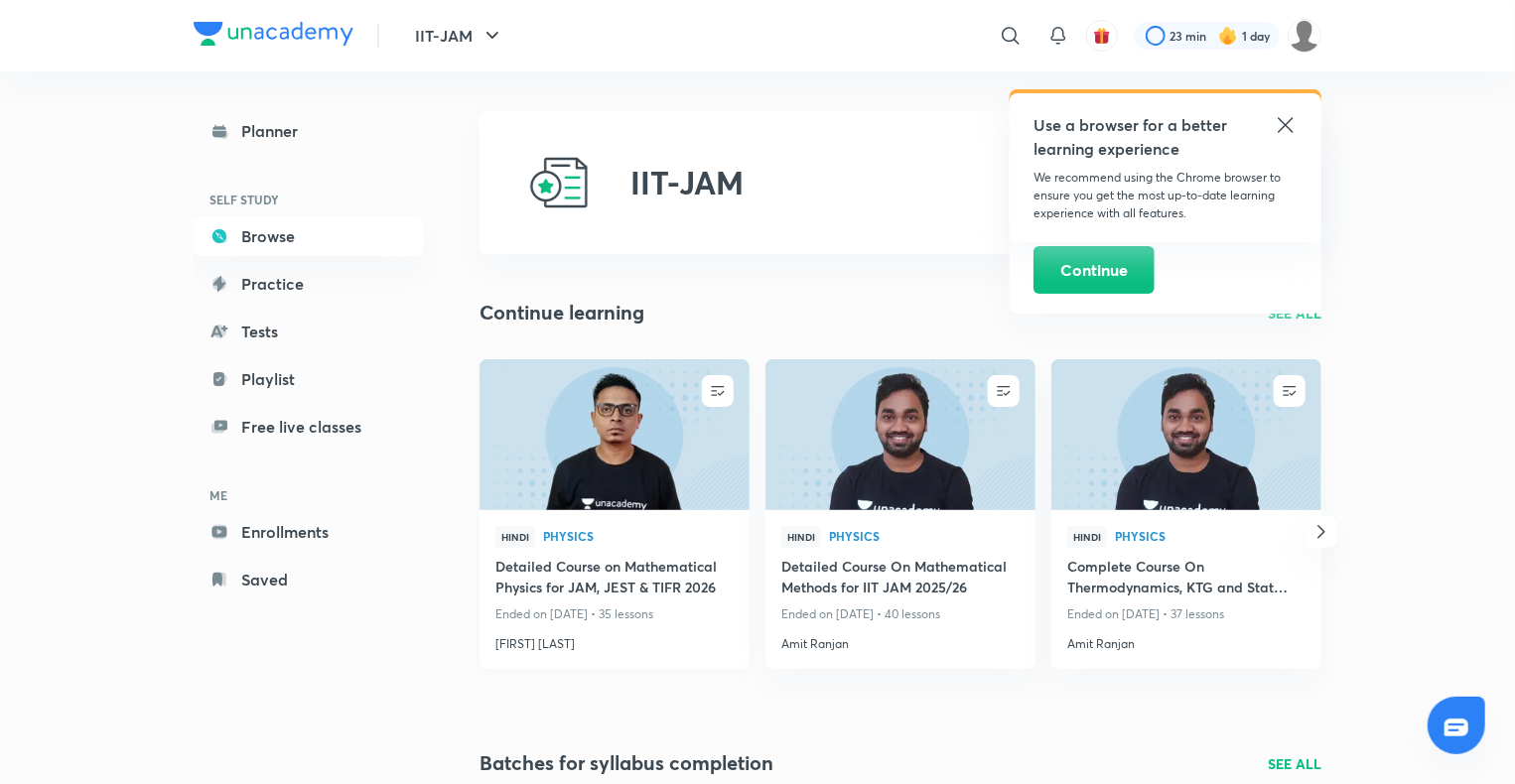 click at bounding box center [614, 434] 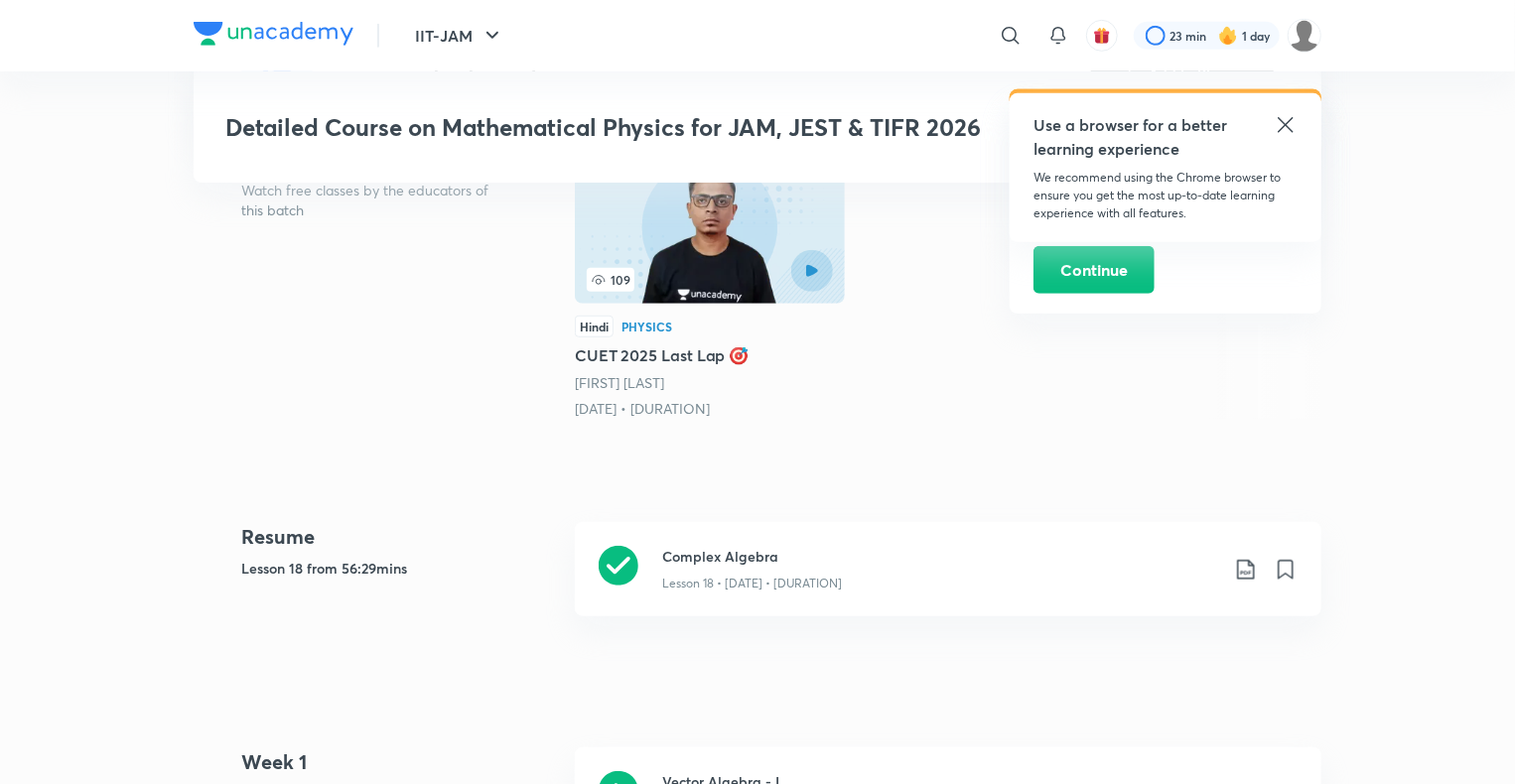 scroll, scrollTop: 618, scrollLeft: 0, axis: vertical 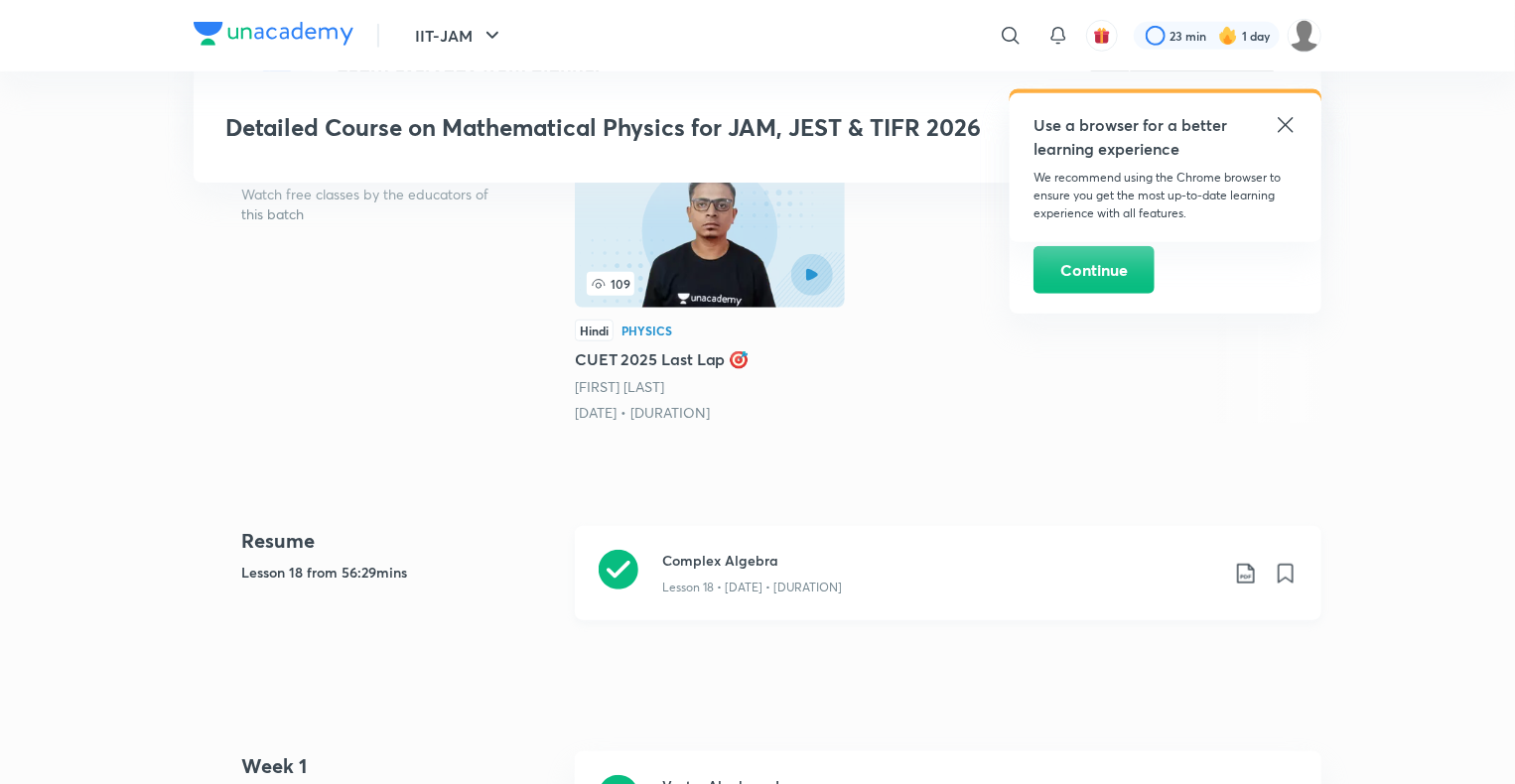 click on "Complex Algebra" at bounding box center [940, 560] 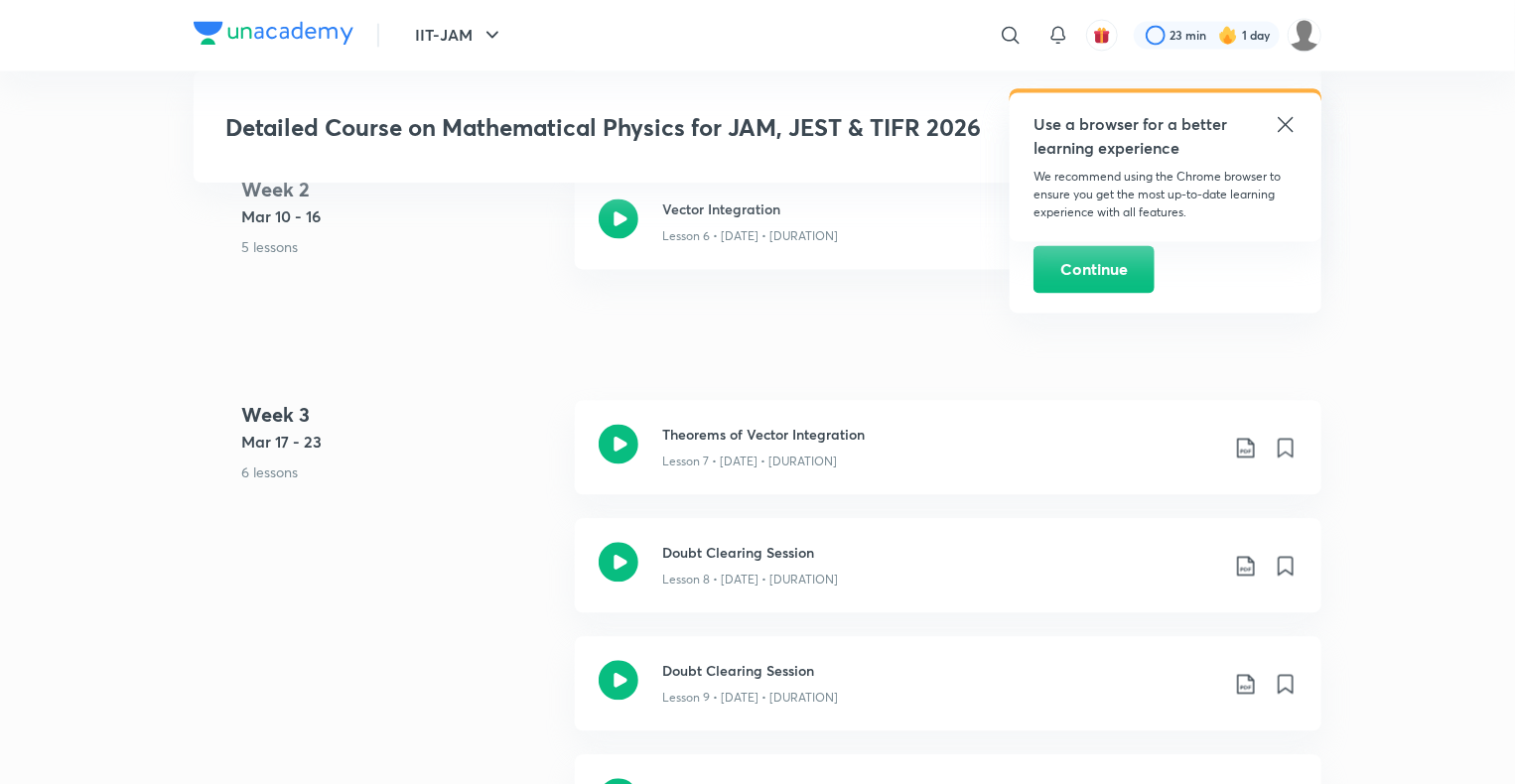 scroll, scrollTop: 1893, scrollLeft: 0, axis: vertical 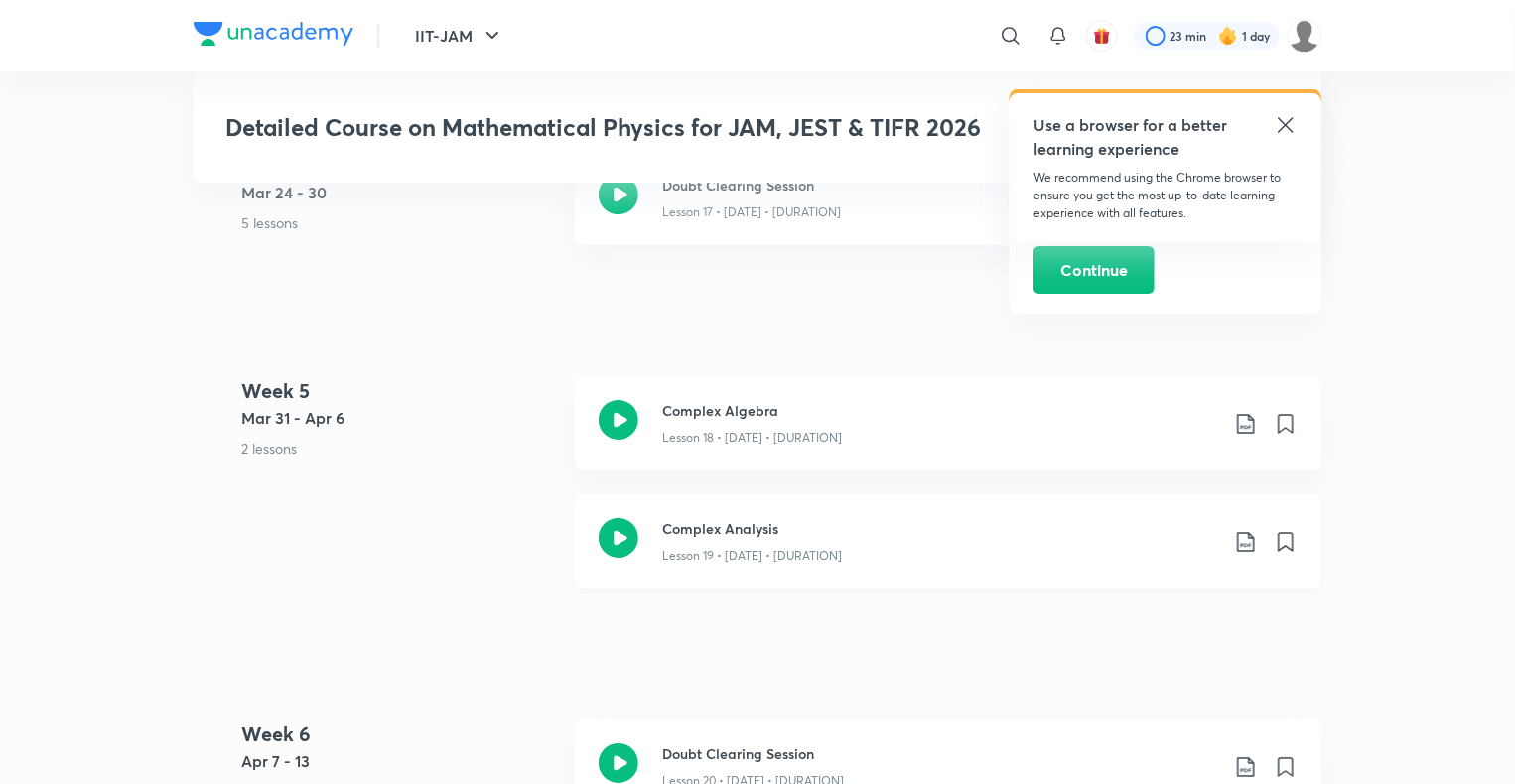 click 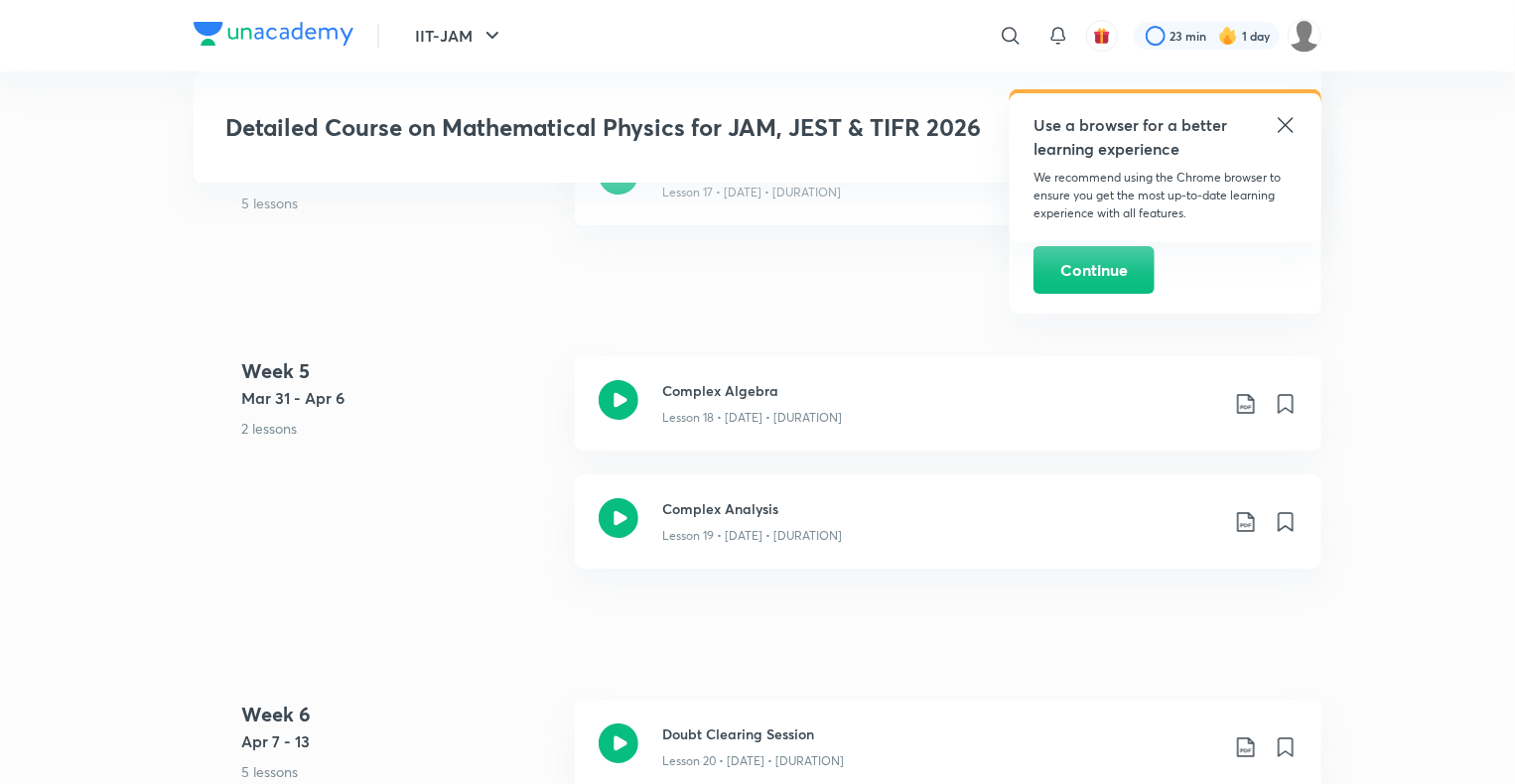 scroll, scrollTop: 3452, scrollLeft: 0, axis: vertical 